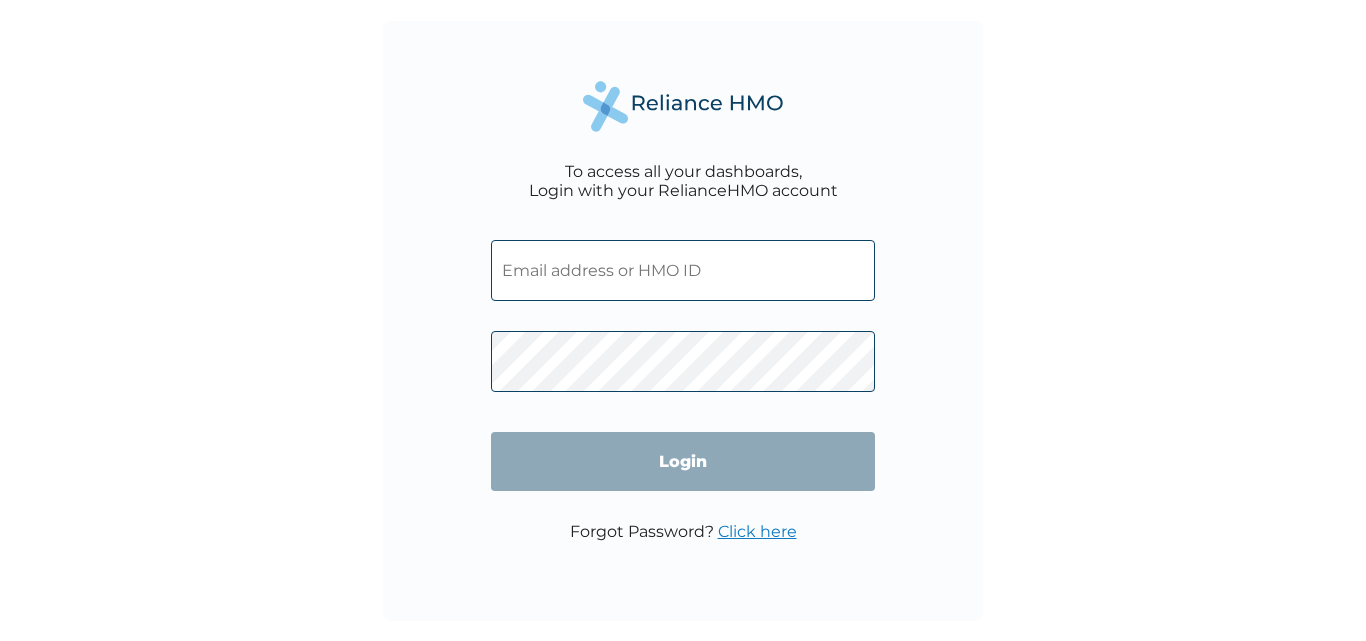 scroll, scrollTop: 0, scrollLeft: 0, axis: both 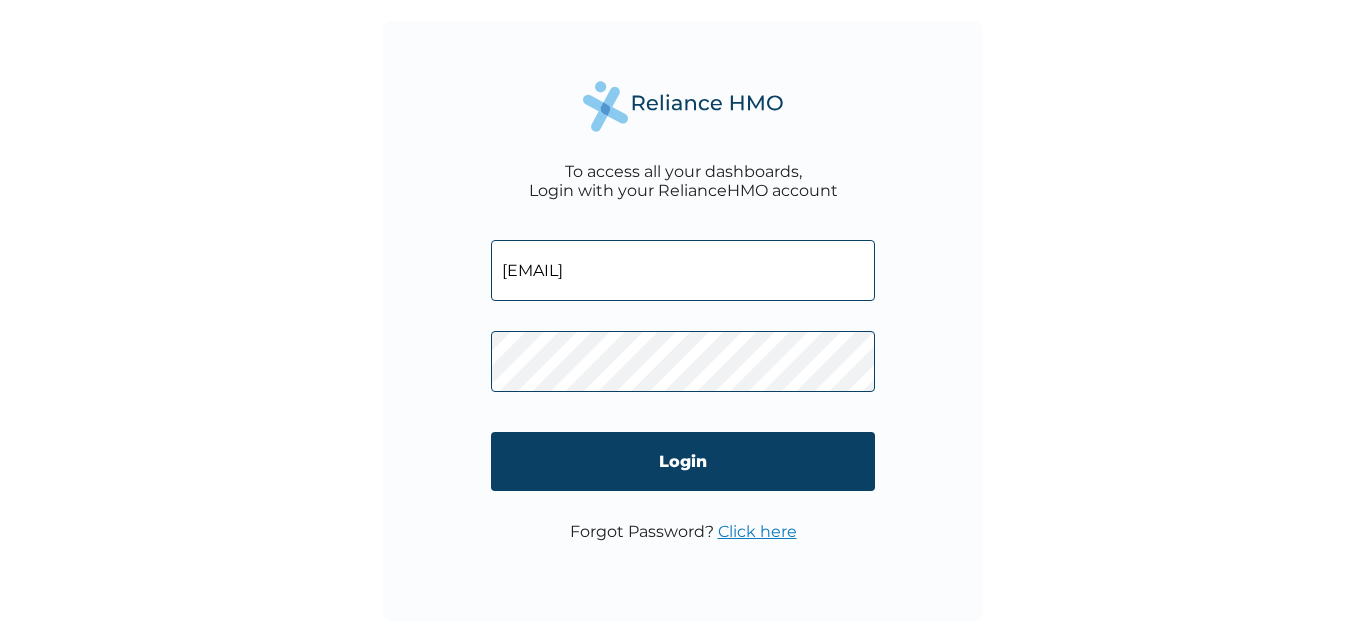 click at bounding box center (683, 356) 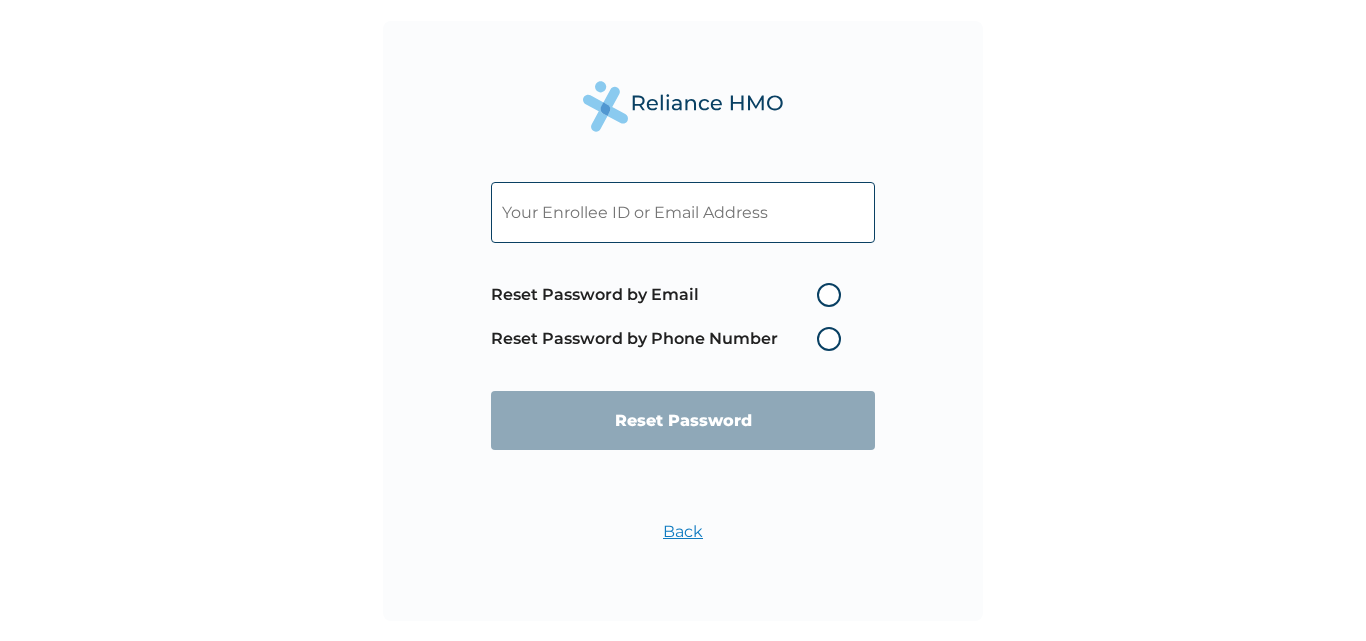 click on "Reset Password by Email" at bounding box center (671, 295) 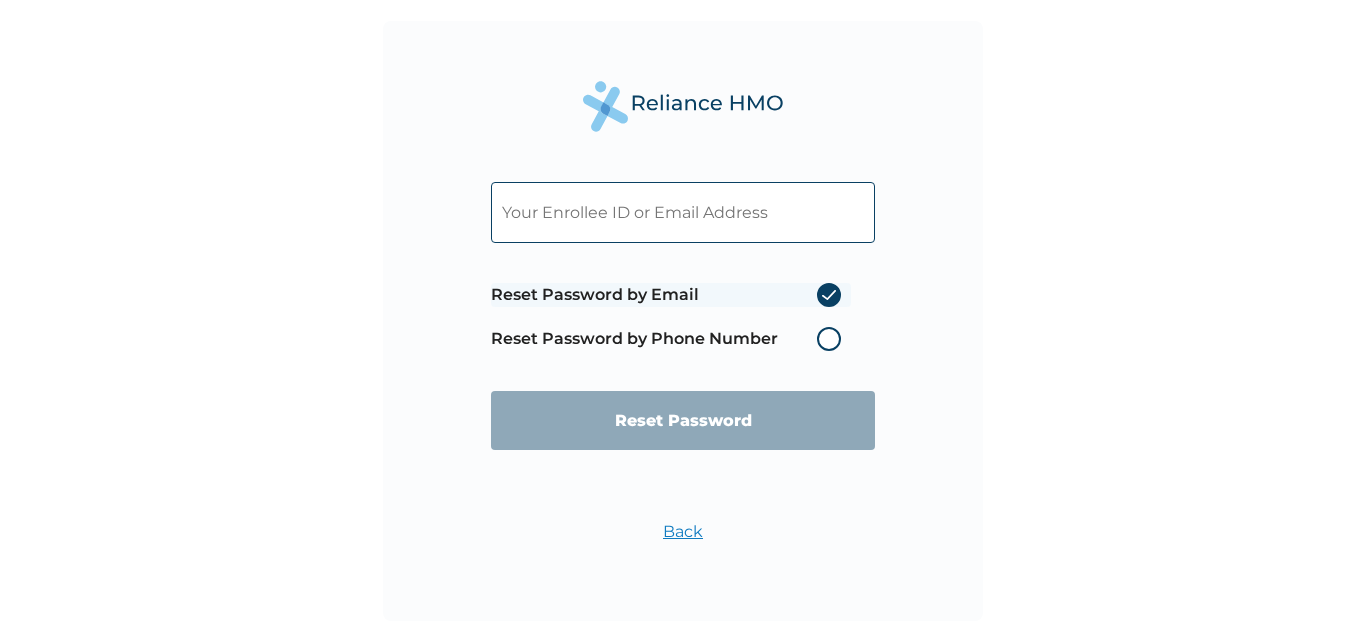 radio on "true" 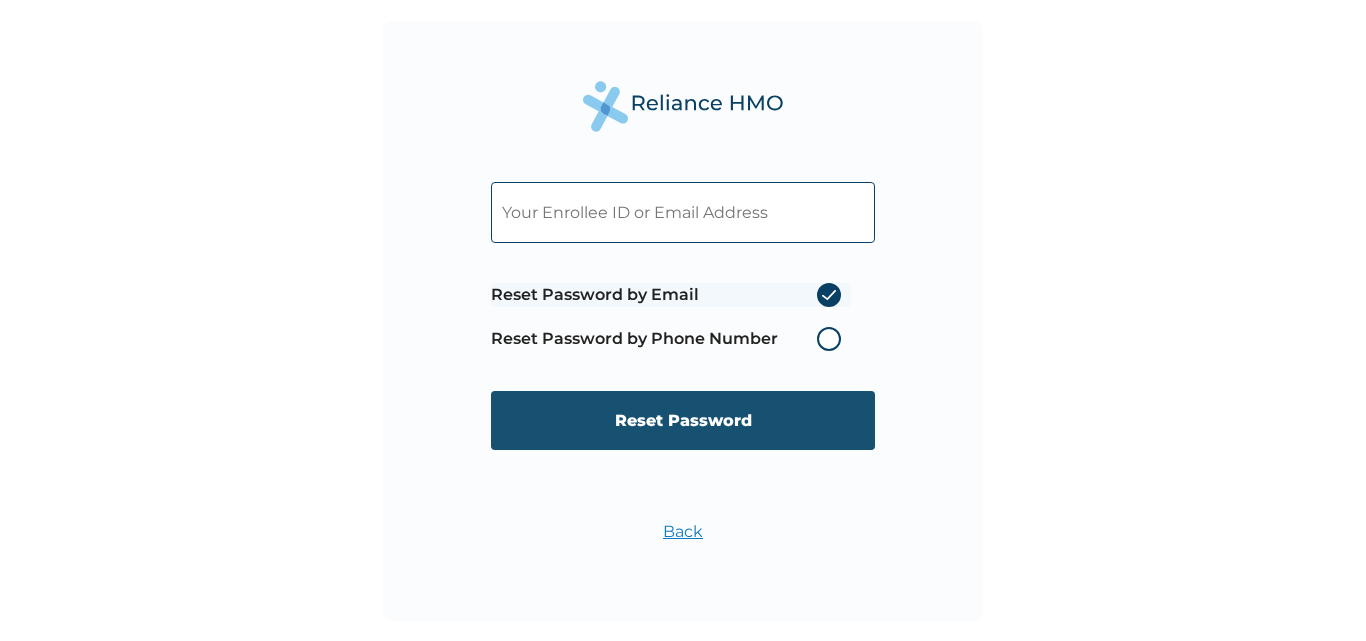 click on "Reset Password" at bounding box center [683, 420] 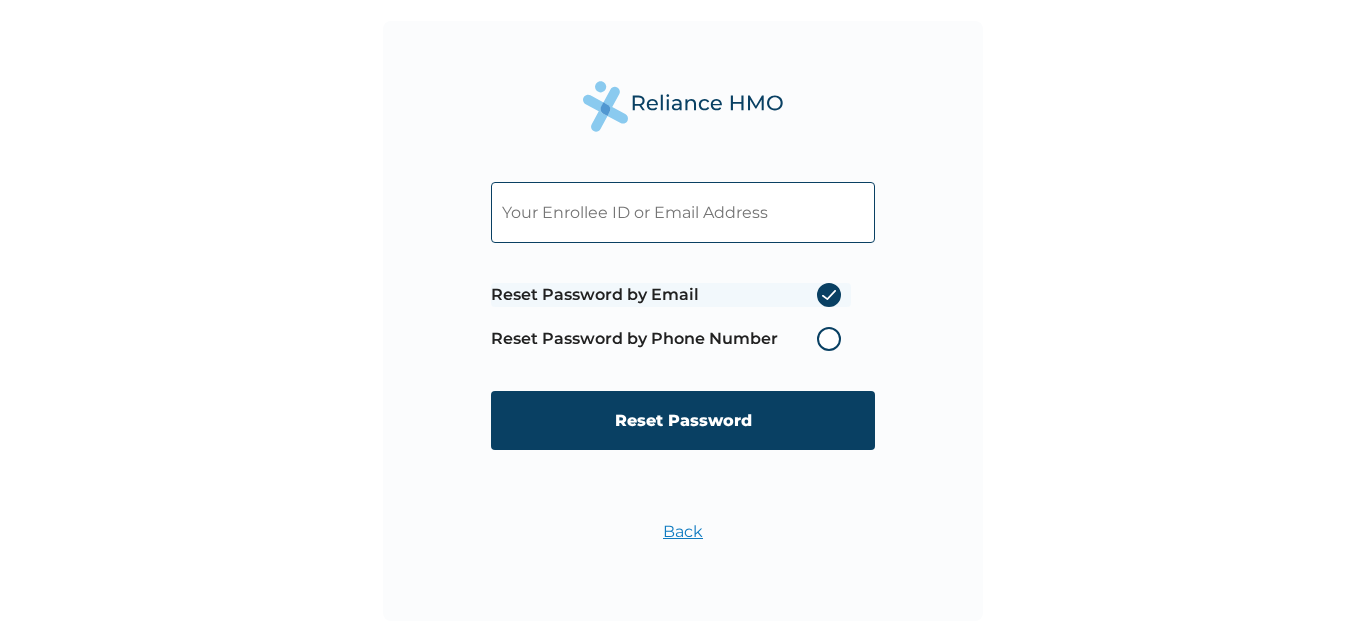 click at bounding box center [683, 212] 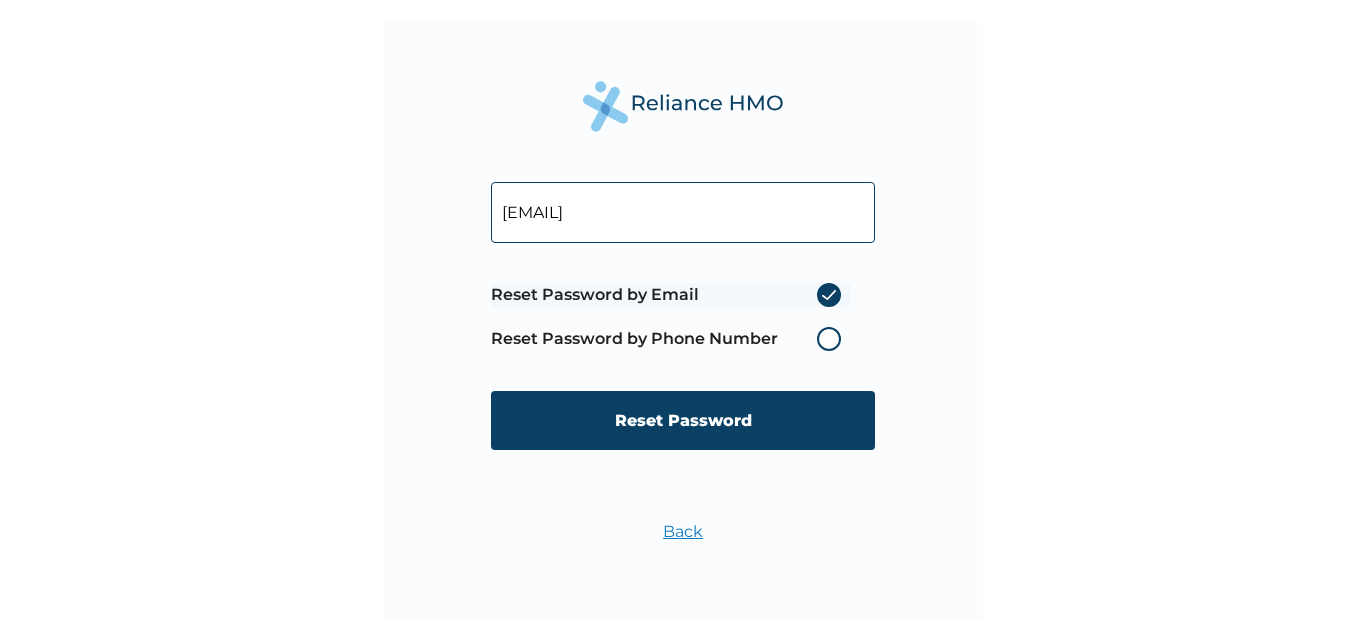 type on "[EMAIL]" 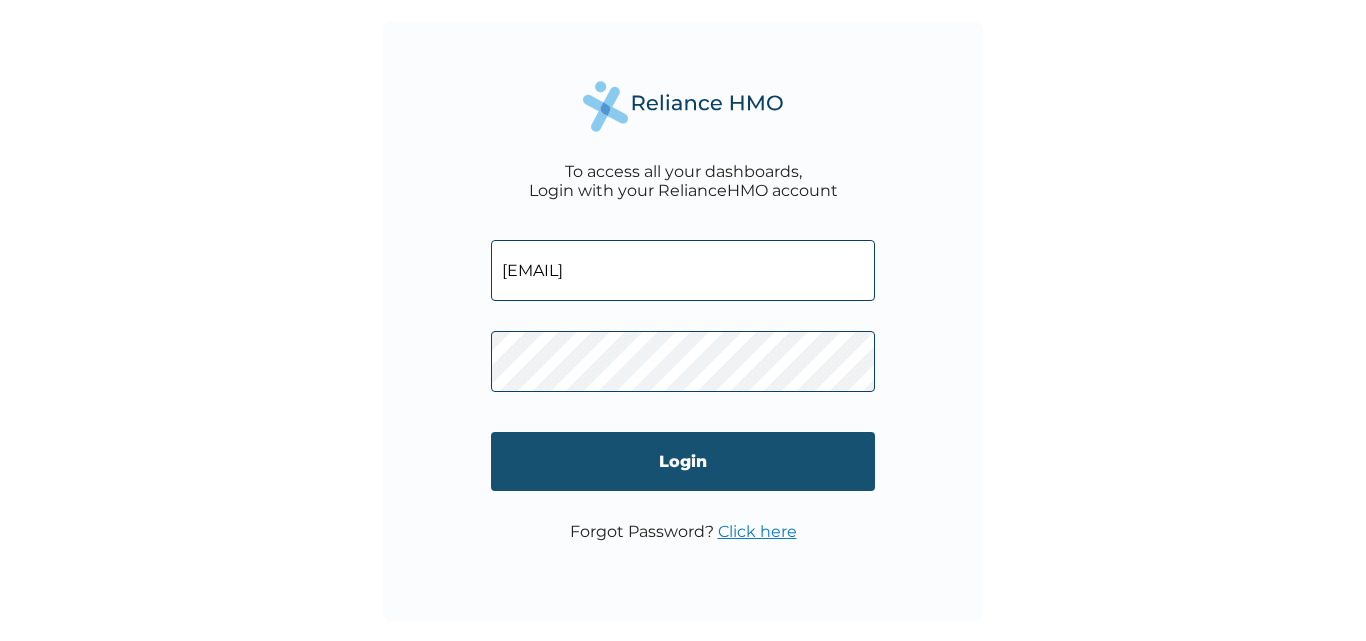 click on "Login" at bounding box center (683, 461) 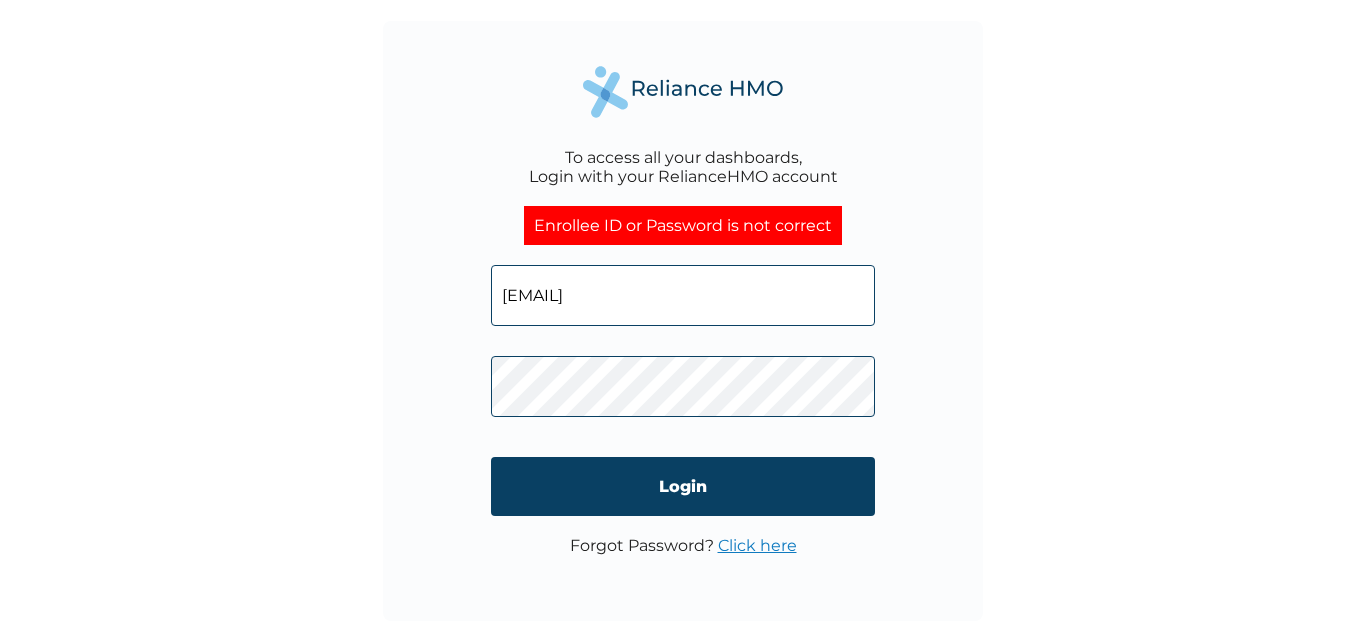 click on "Click here" at bounding box center (757, 545) 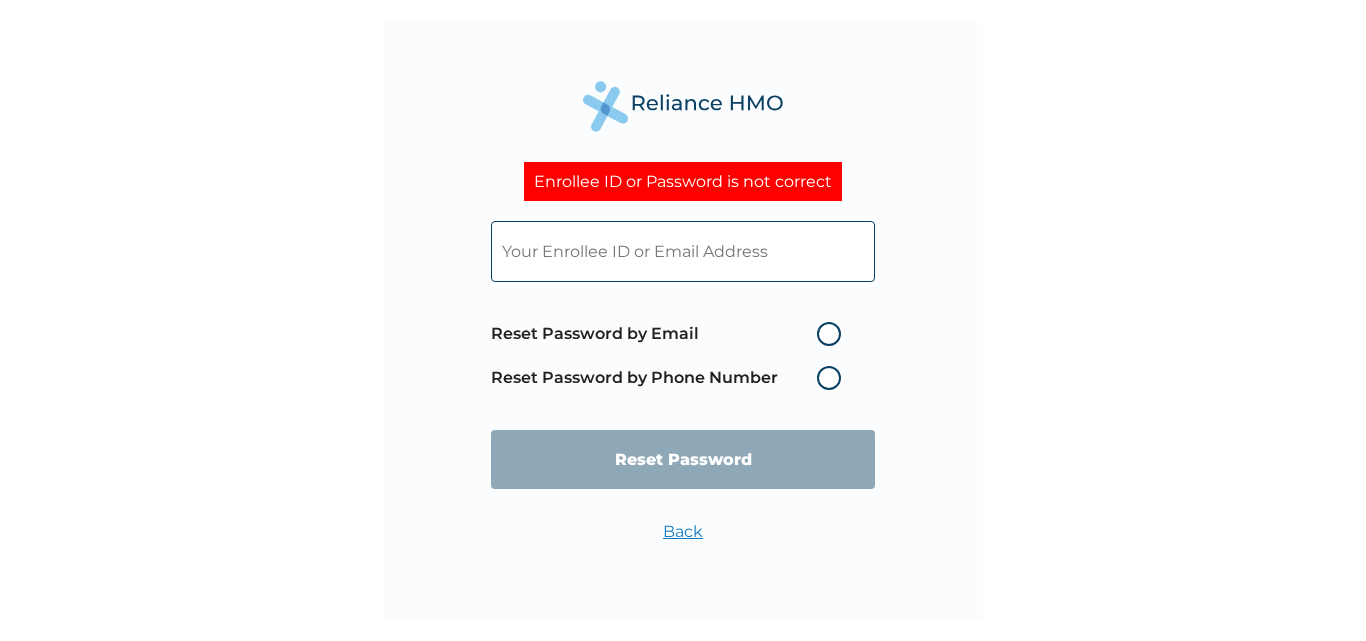 click at bounding box center [683, 251] 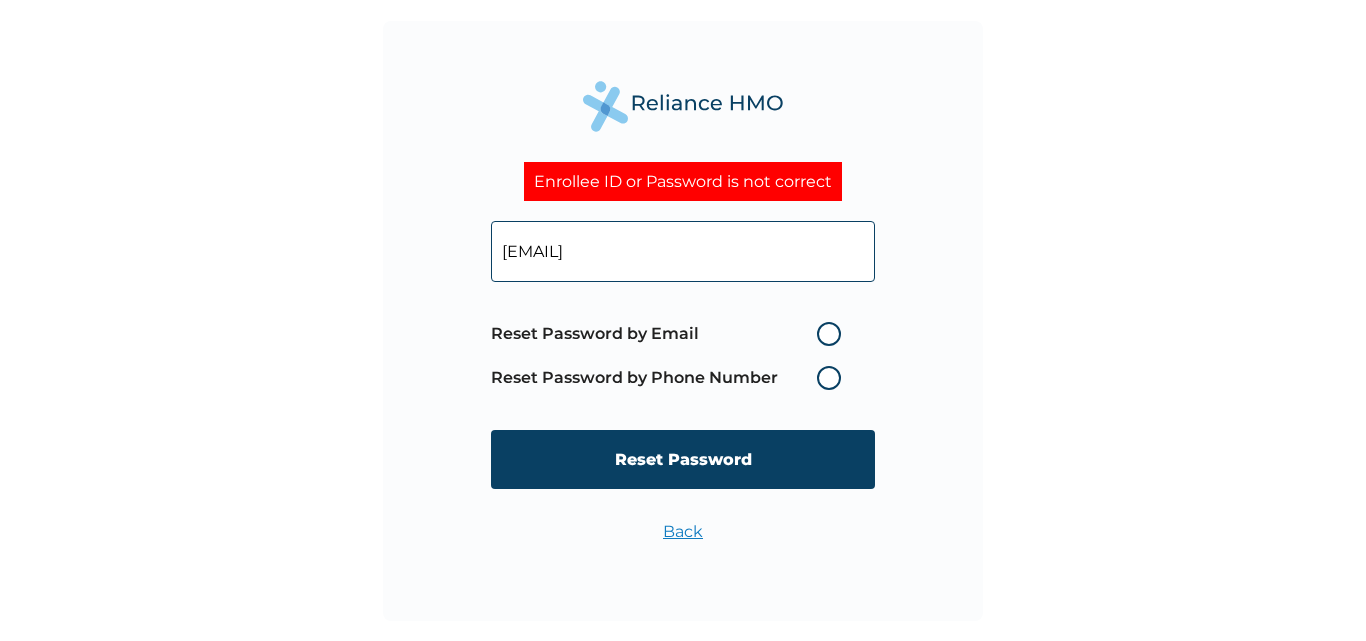 type on "[EMAIL]" 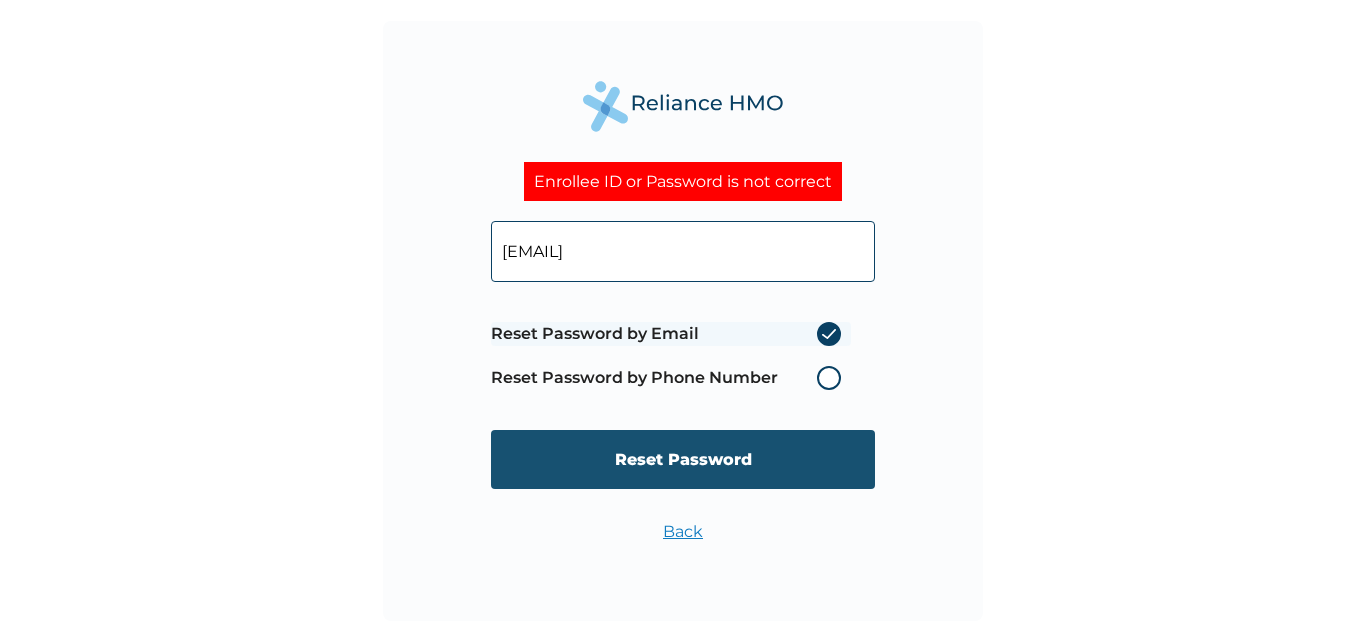 click on "Reset Password" at bounding box center [683, 459] 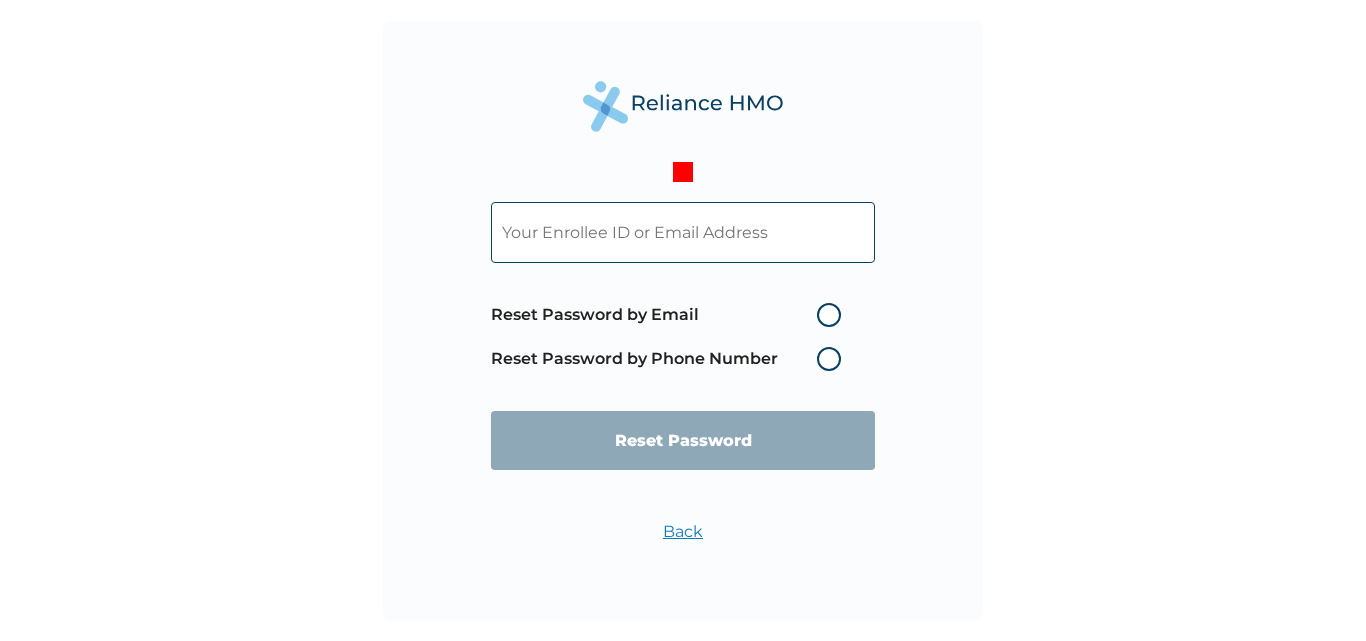 click at bounding box center (683, 232) 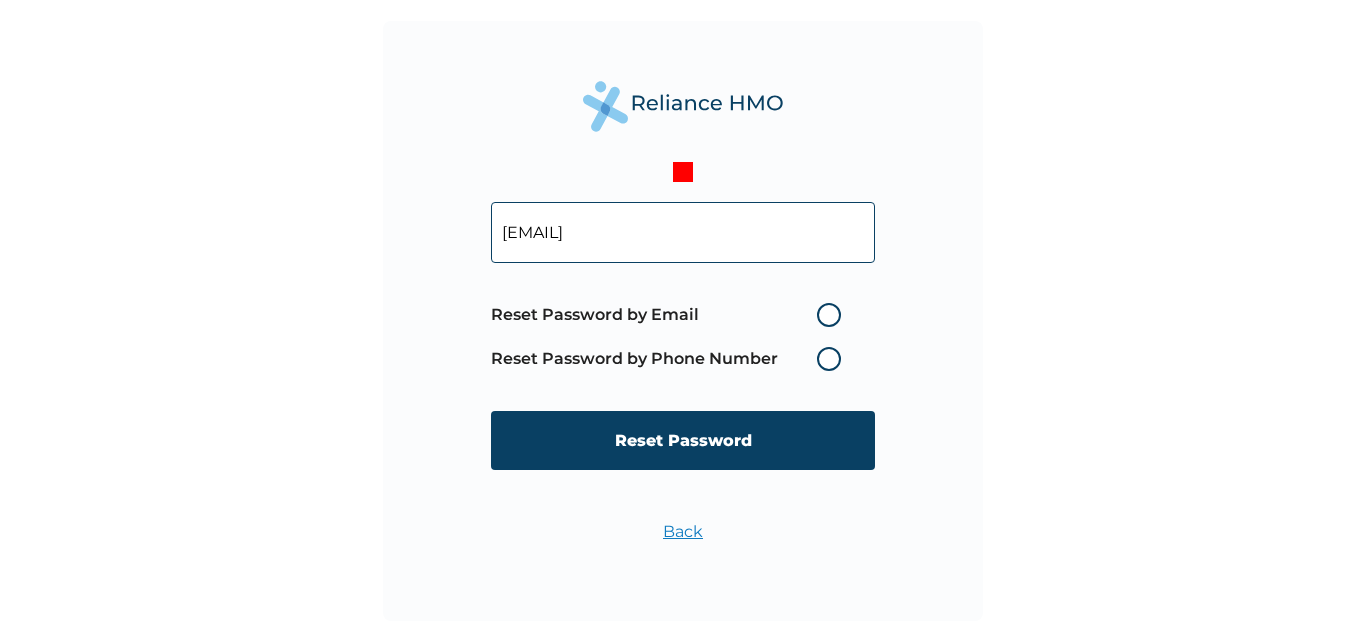 type on "[EMAIL]" 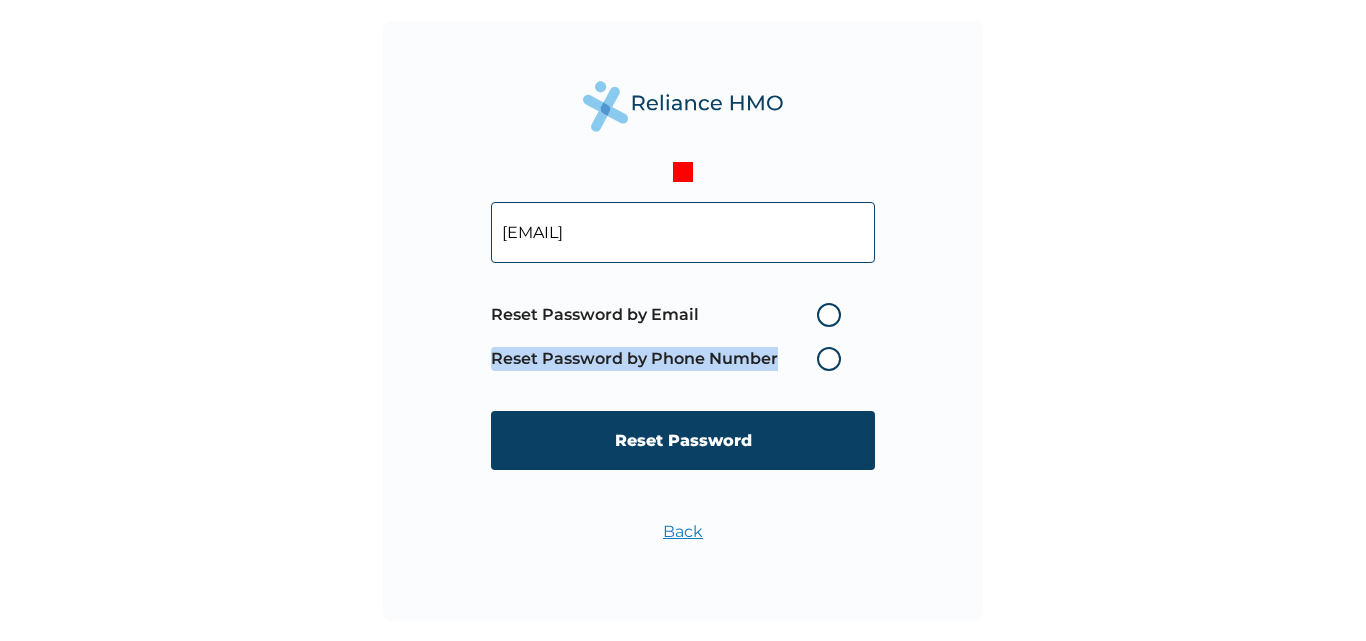 drag, startPoint x: 1016, startPoint y: 410, endPoint x: 839, endPoint y: 318, distance: 199.48183 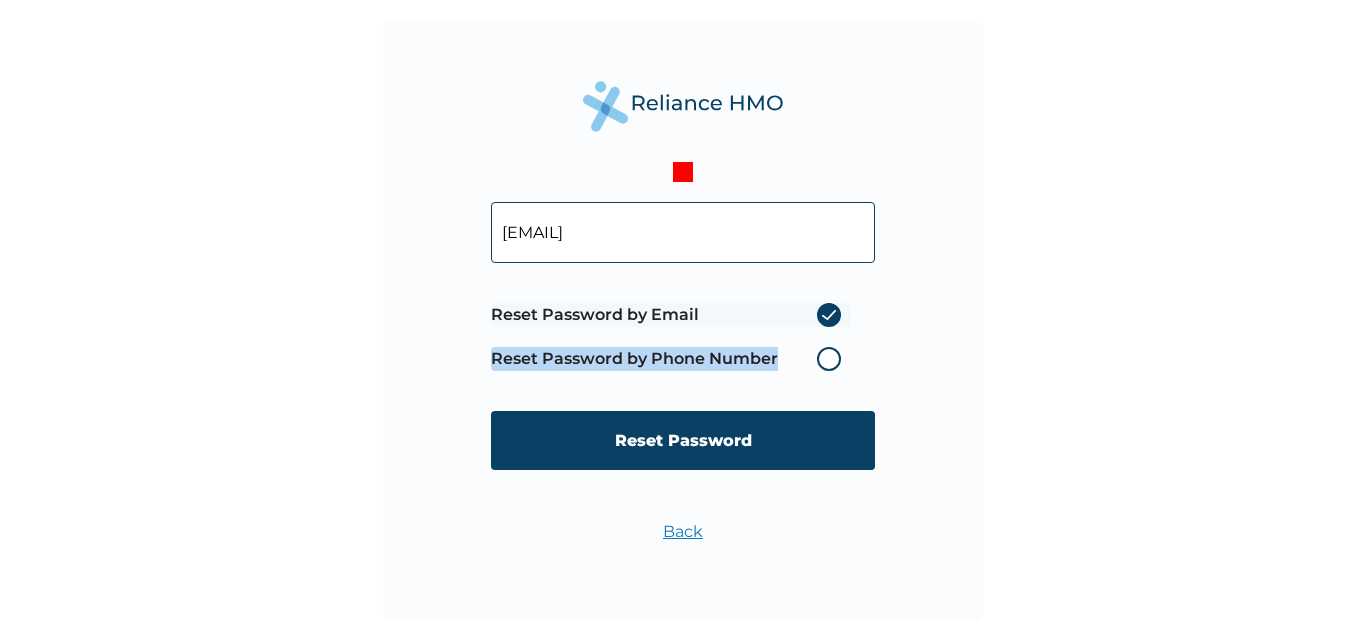 radio on "true" 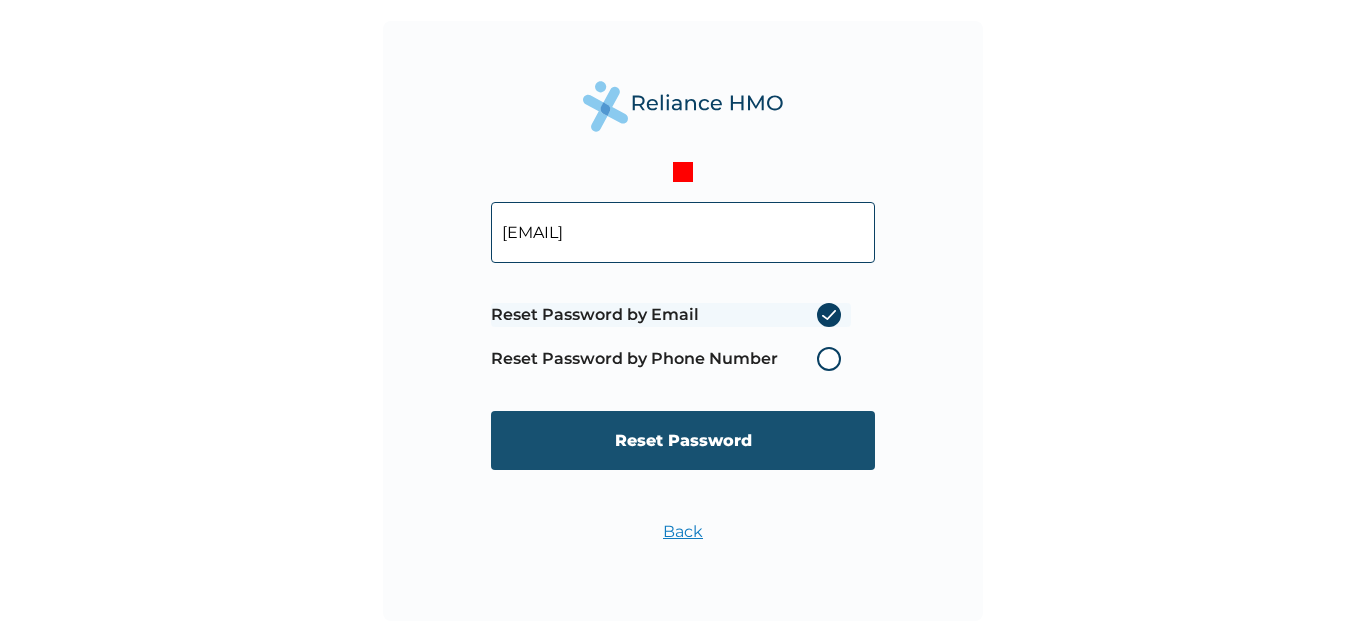 click on "Reset Password" at bounding box center [683, 440] 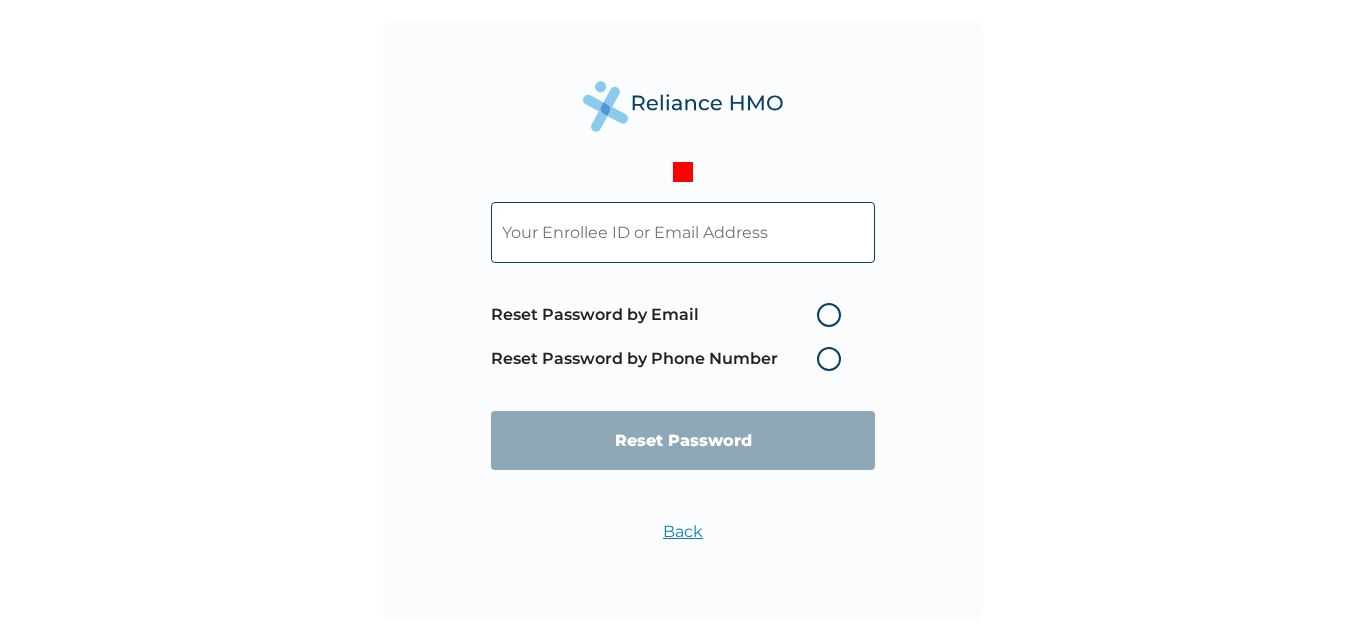 click on "Reset Password by Phone Number" at bounding box center (671, 359) 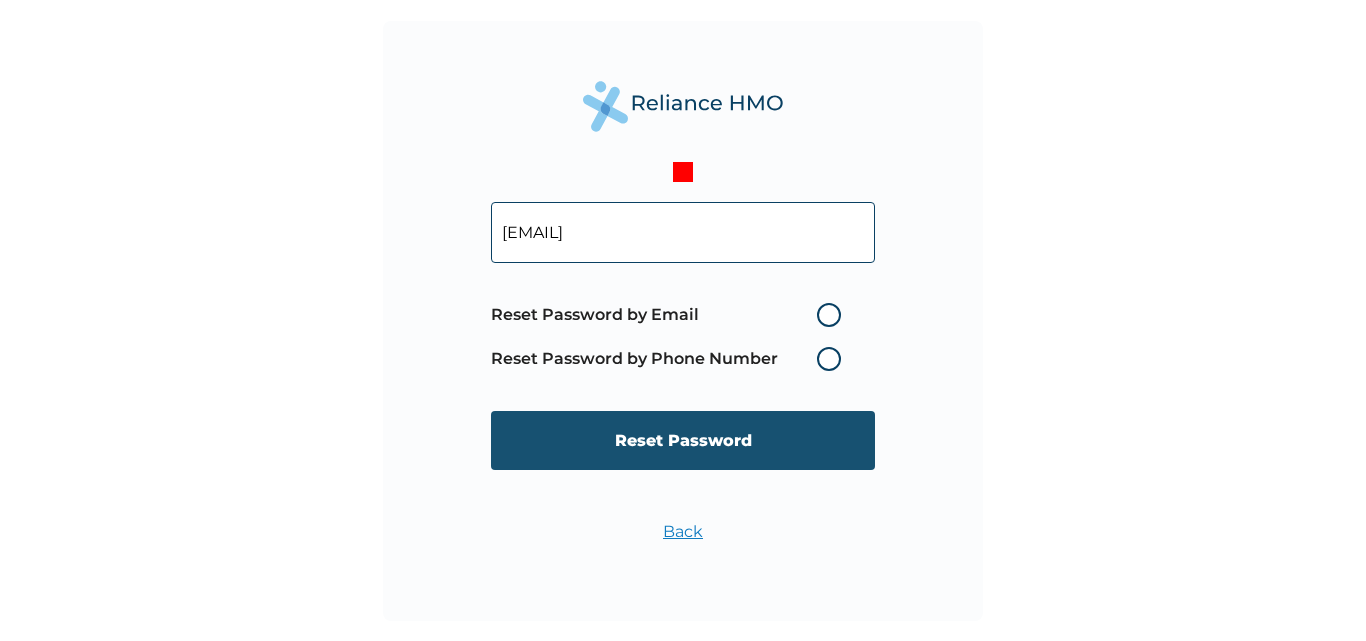 click on "Reset Password" at bounding box center [683, 440] 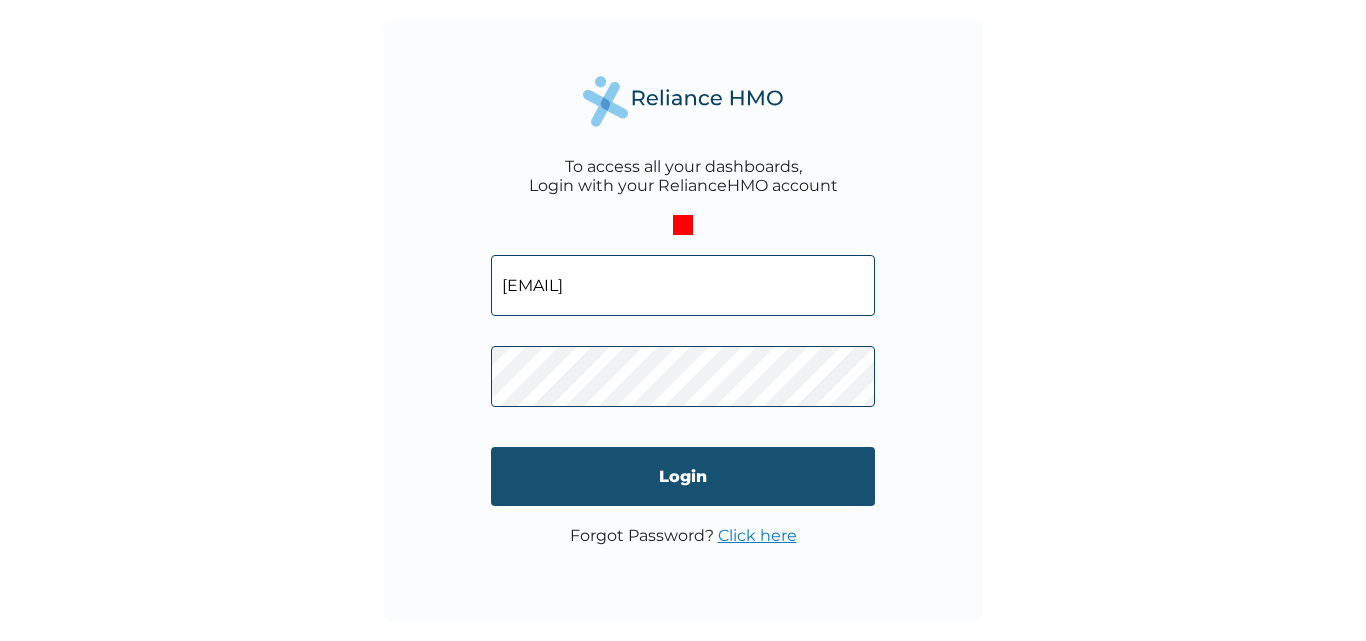 click on "Login" at bounding box center (683, 476) 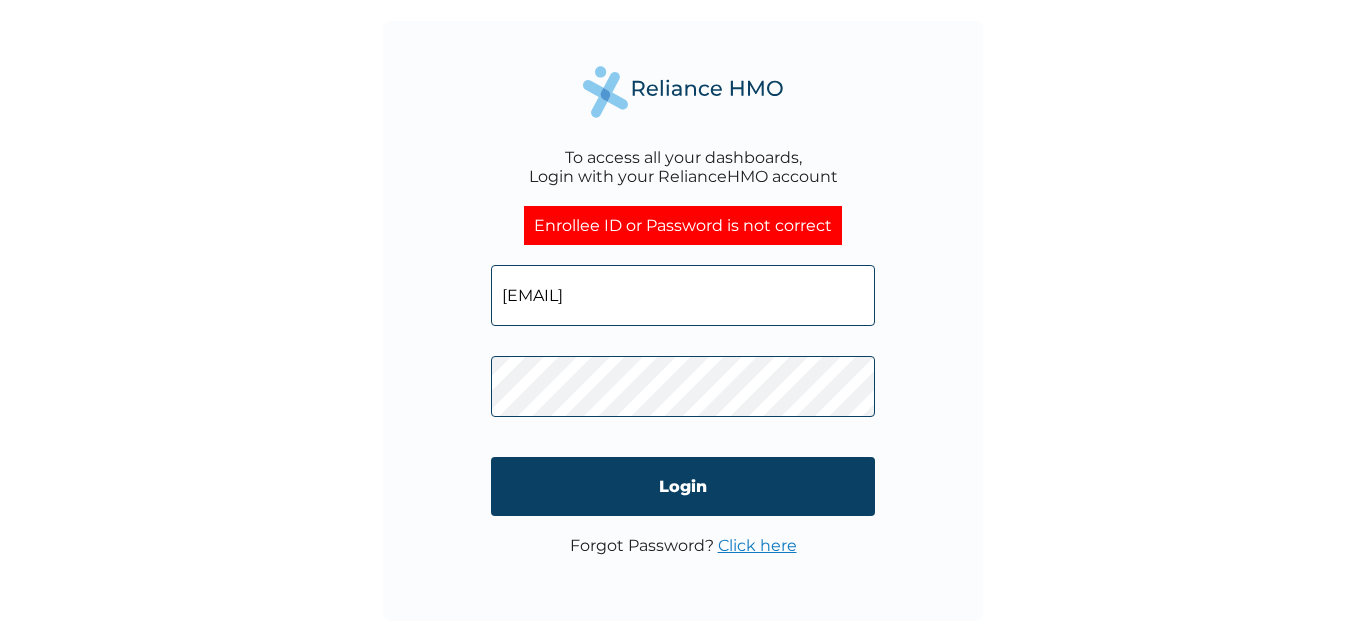 click on "To access all your dashboards, Login with your RelianceHMO account Enrollee ID or Password is not correct [EMAIL] Login Forgot Password? Click here" at bounding box center [683, 320] 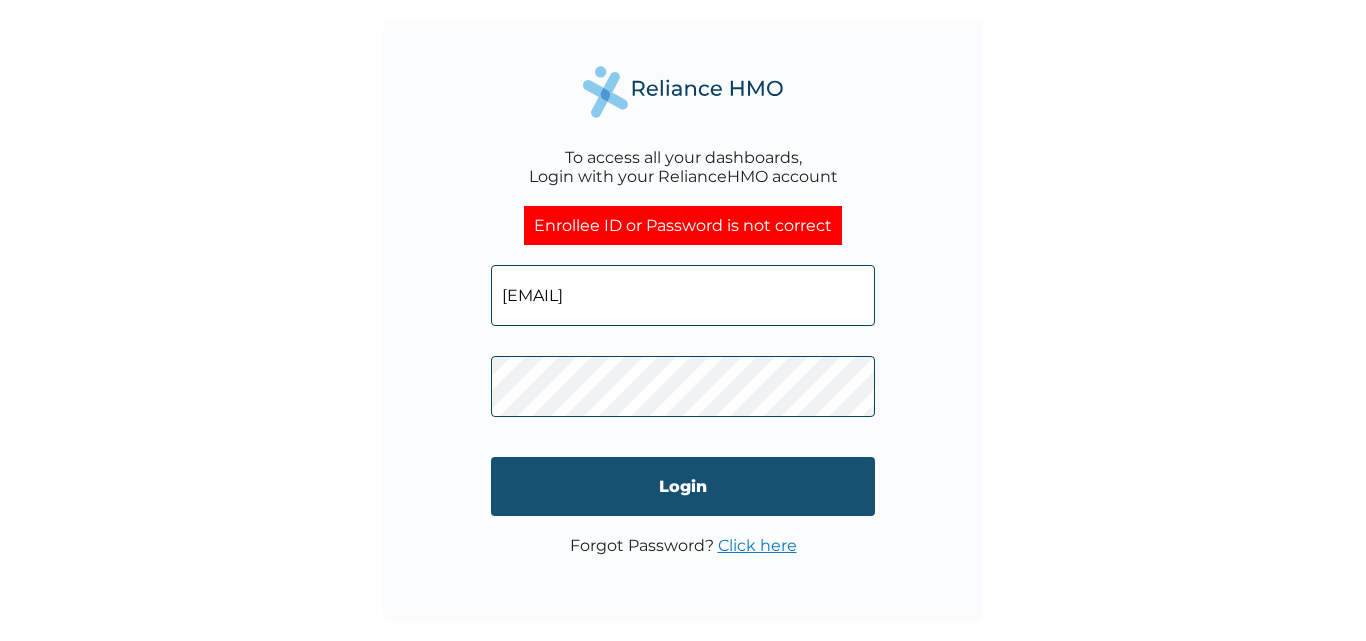 click on "Login" at bounding box center [683, 486] 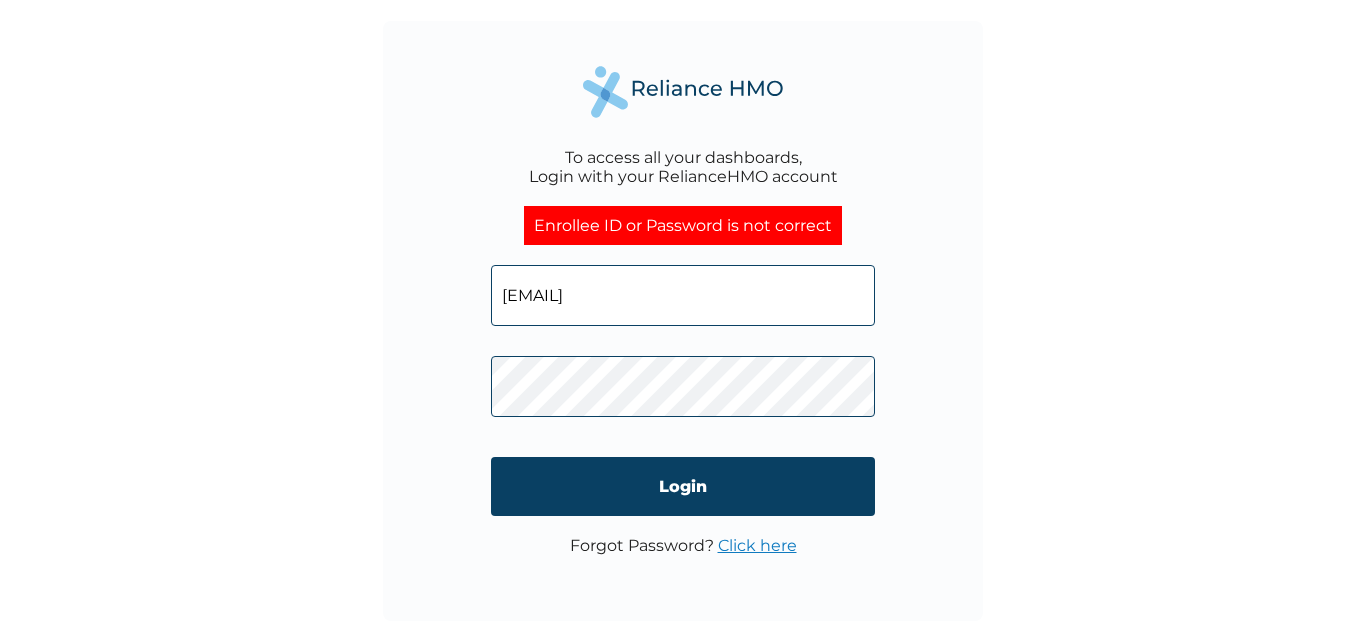 click on "Click here" at bounding box center [757, 545] 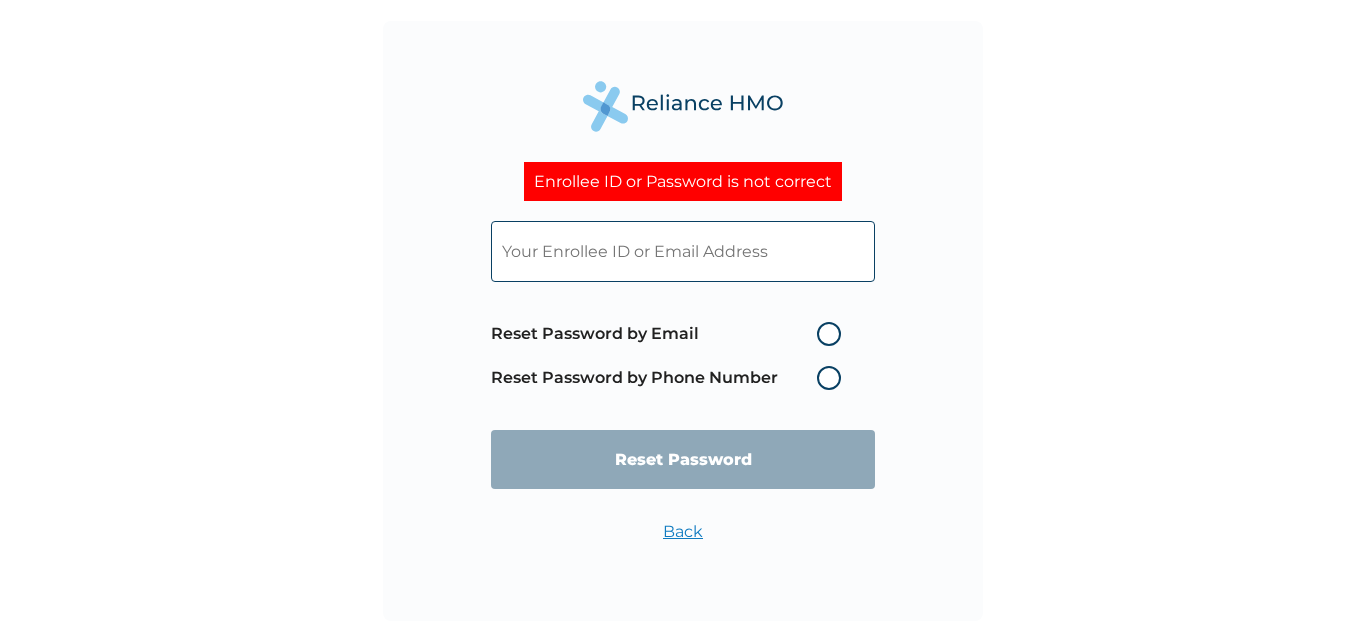 click on "Reset Password by Phone Number" at bounding box center [671, 378] 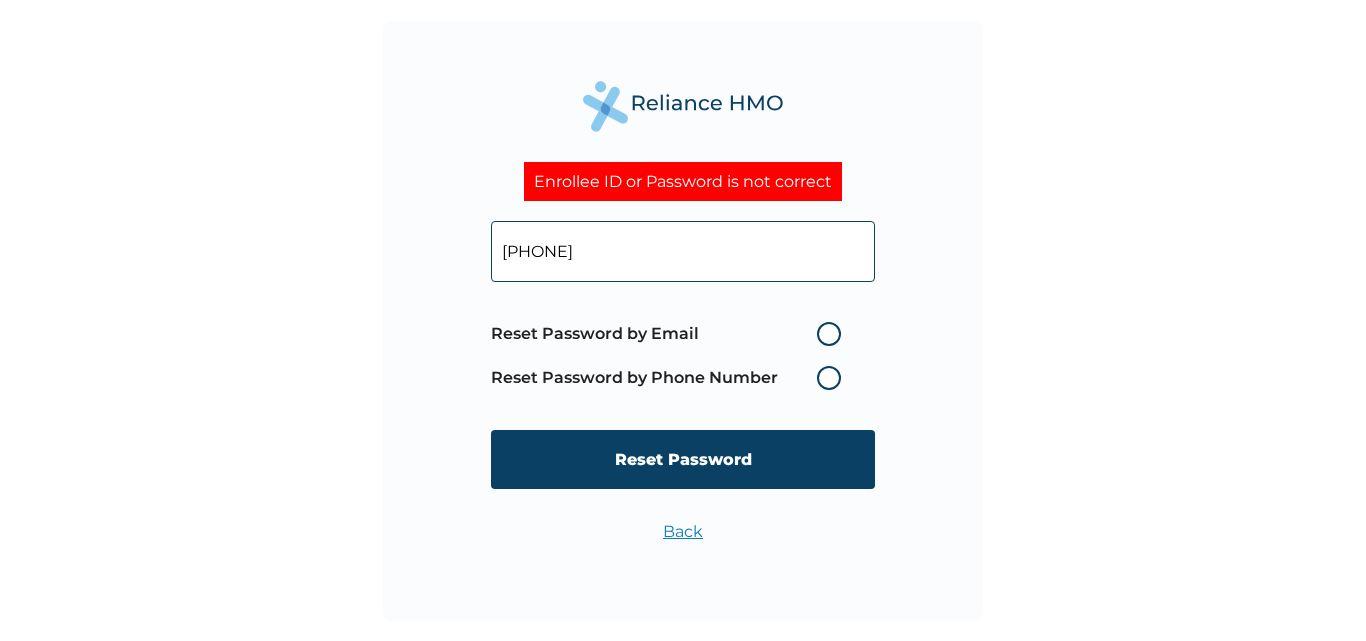 type on "[PHONE]" 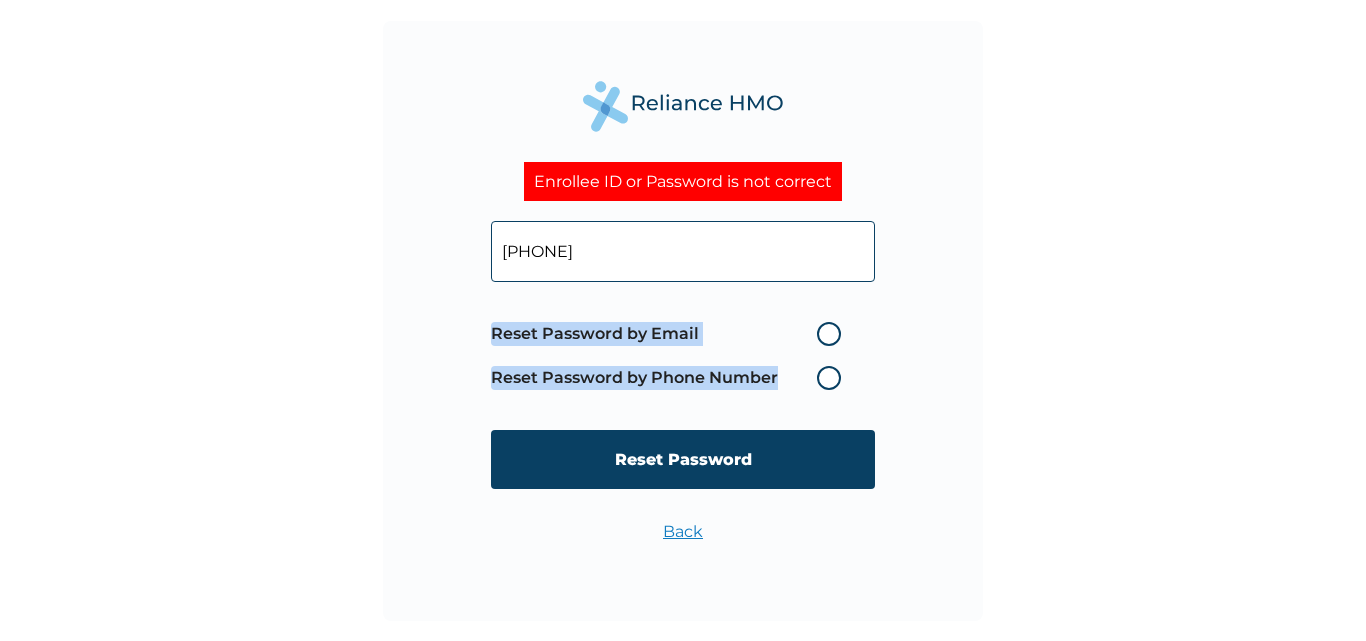 click on "Reset Password by Phone Number" at bounding box center [671, 378] 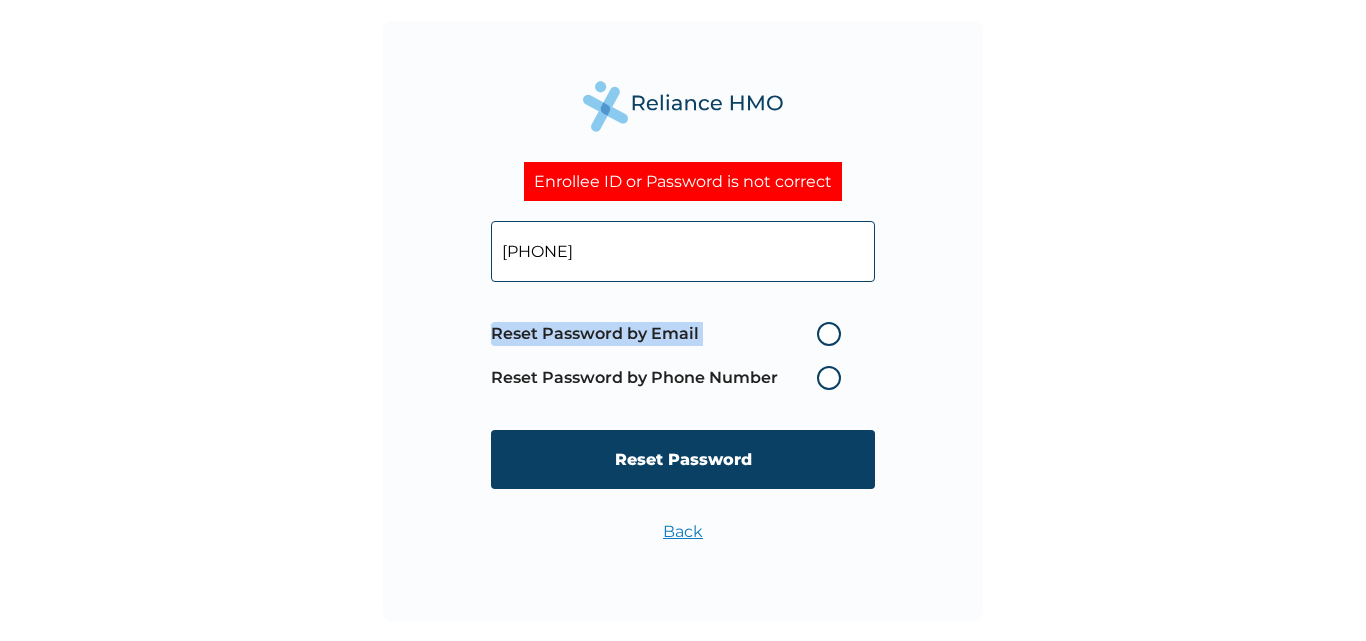 click on "Reset Password by Phone Number" at bounding box center [671, 378] 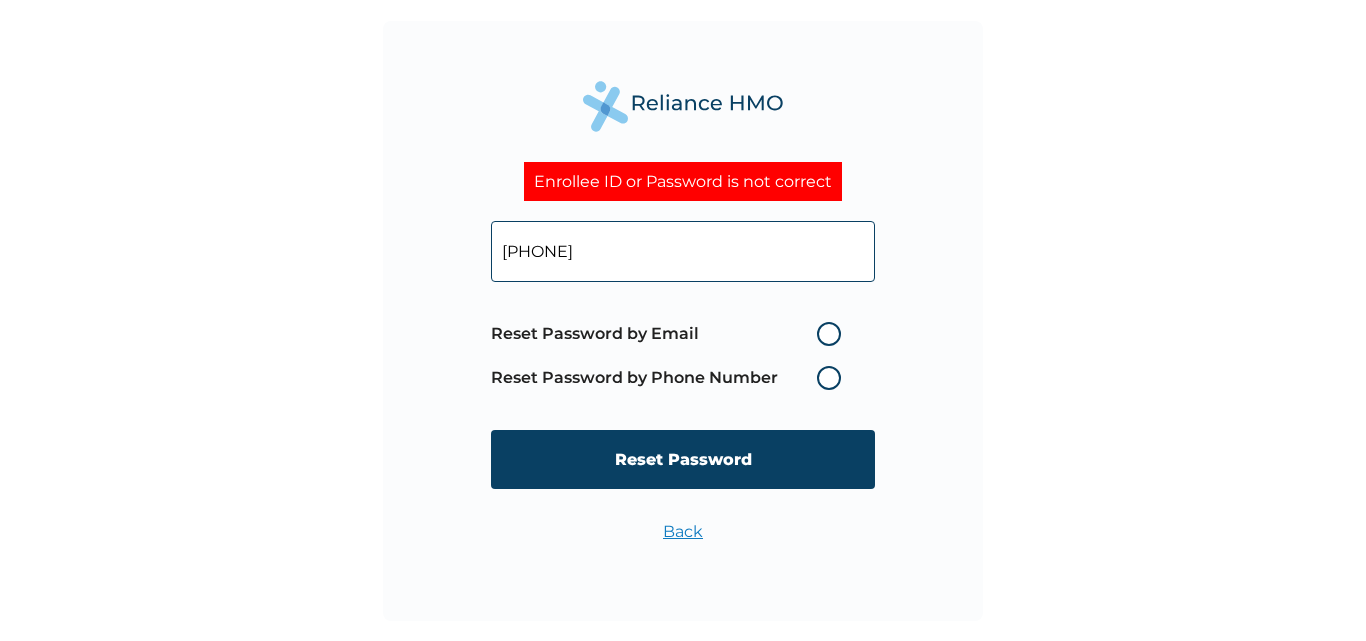 click on "Reset Password by Email" at bounding box center [671, 334] 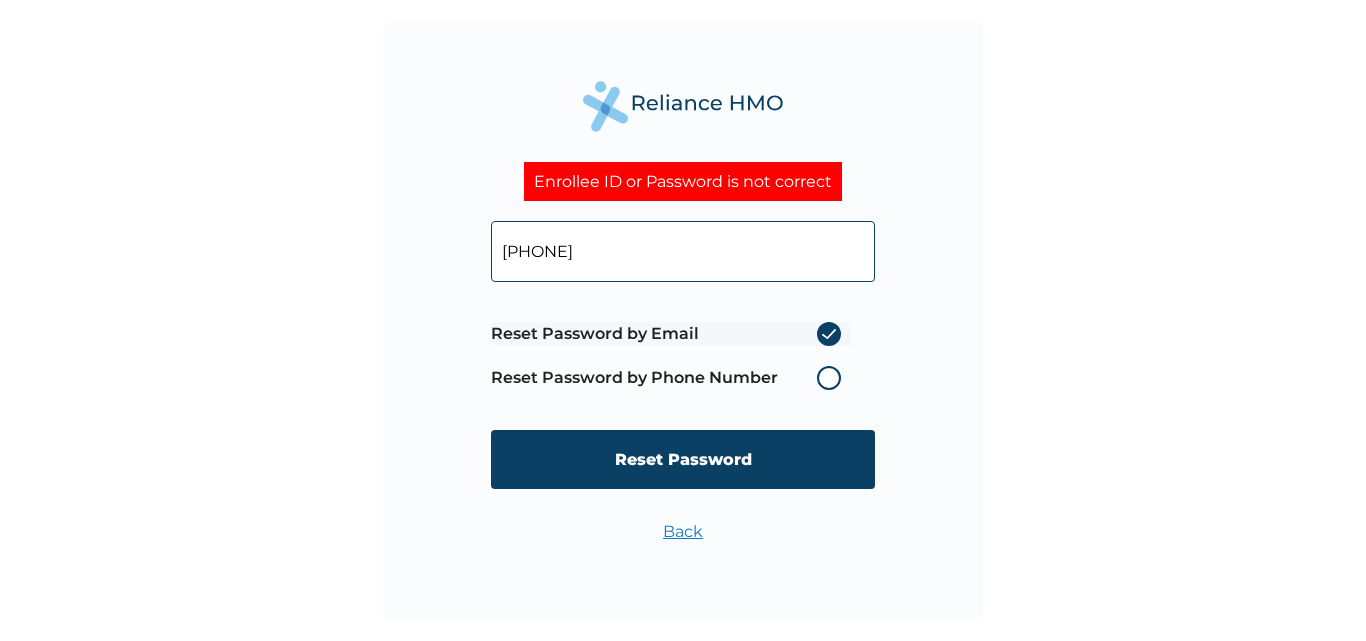 radio on "true" 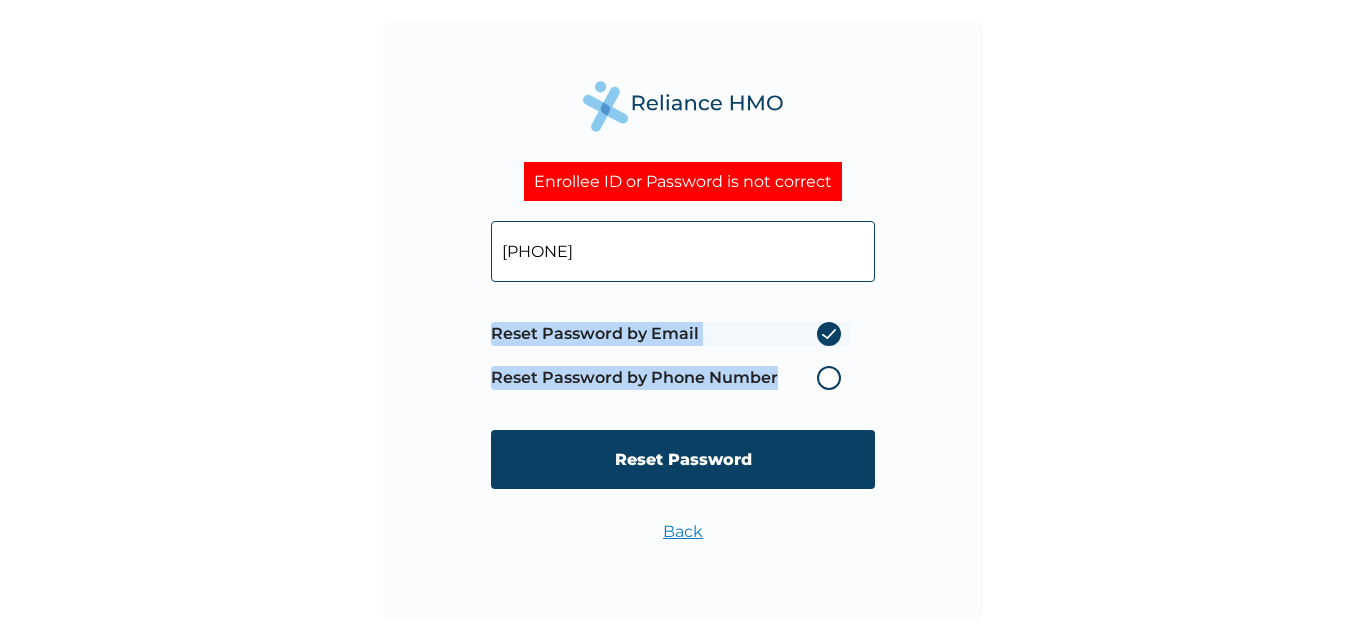 click on "Reset Password by Phone Number" at bounding box center [671, 378] 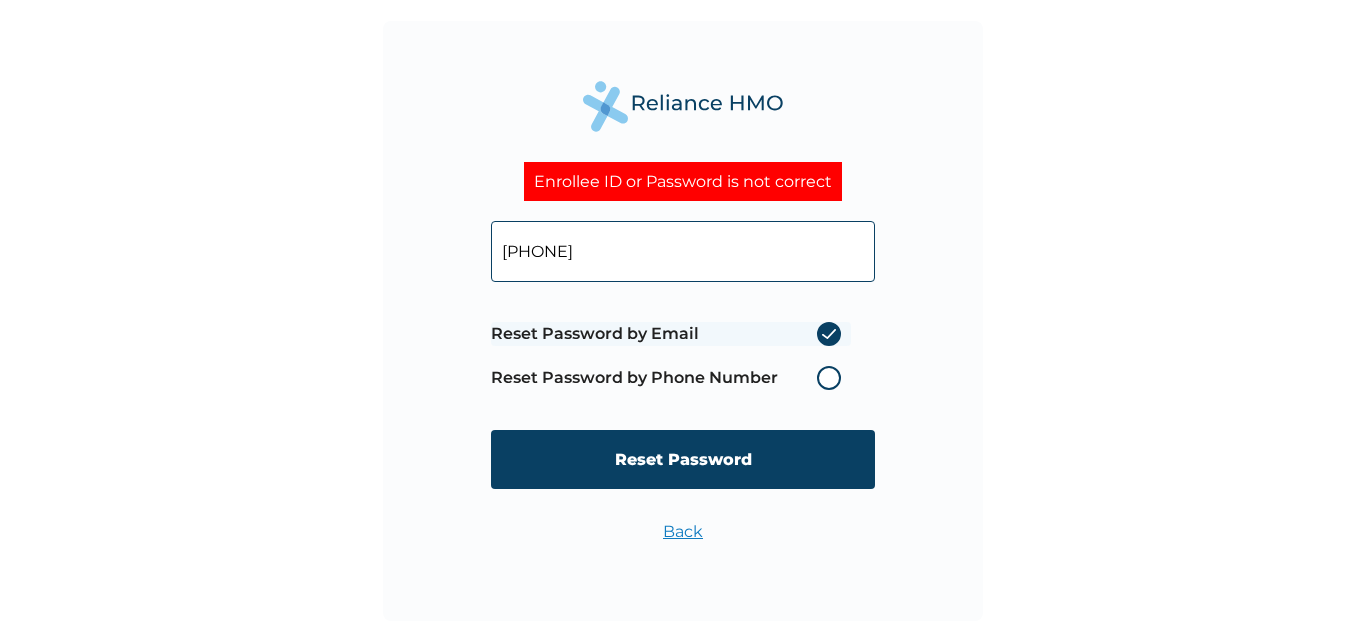 drag, startPoint x: 651, startPoint y: 258, endPoint x: 479, endPoint y: 232, distance: 173.95401 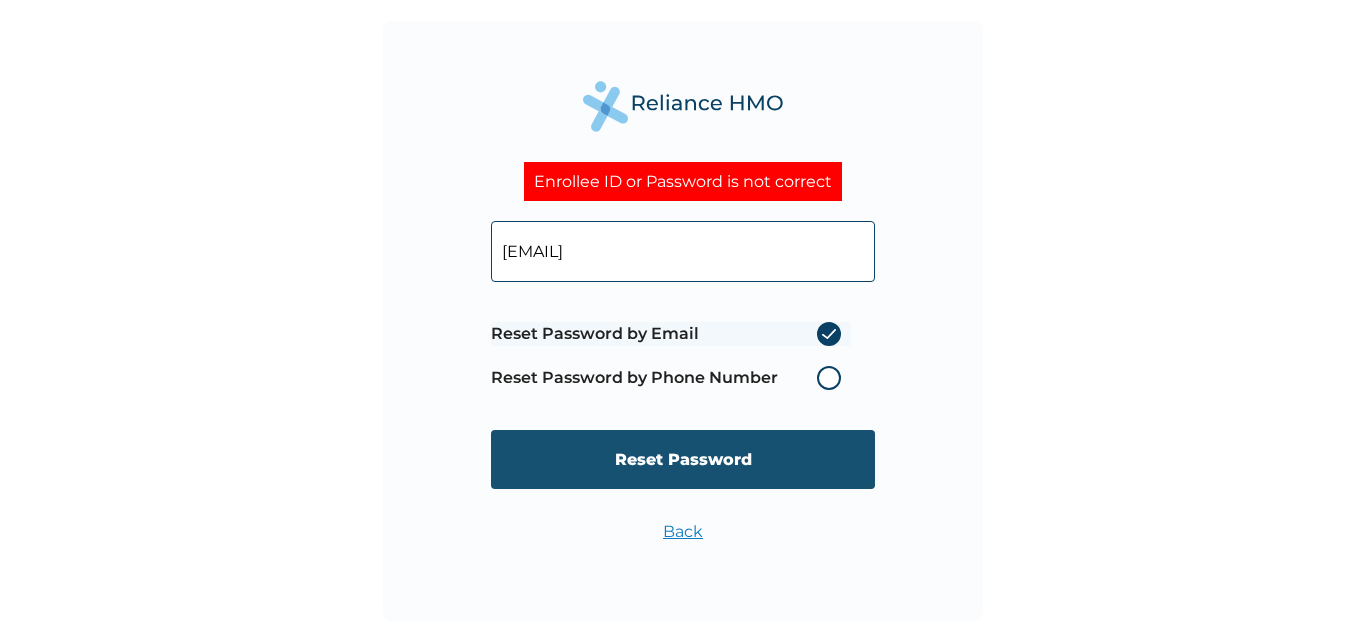 type on "[EMAIL]" 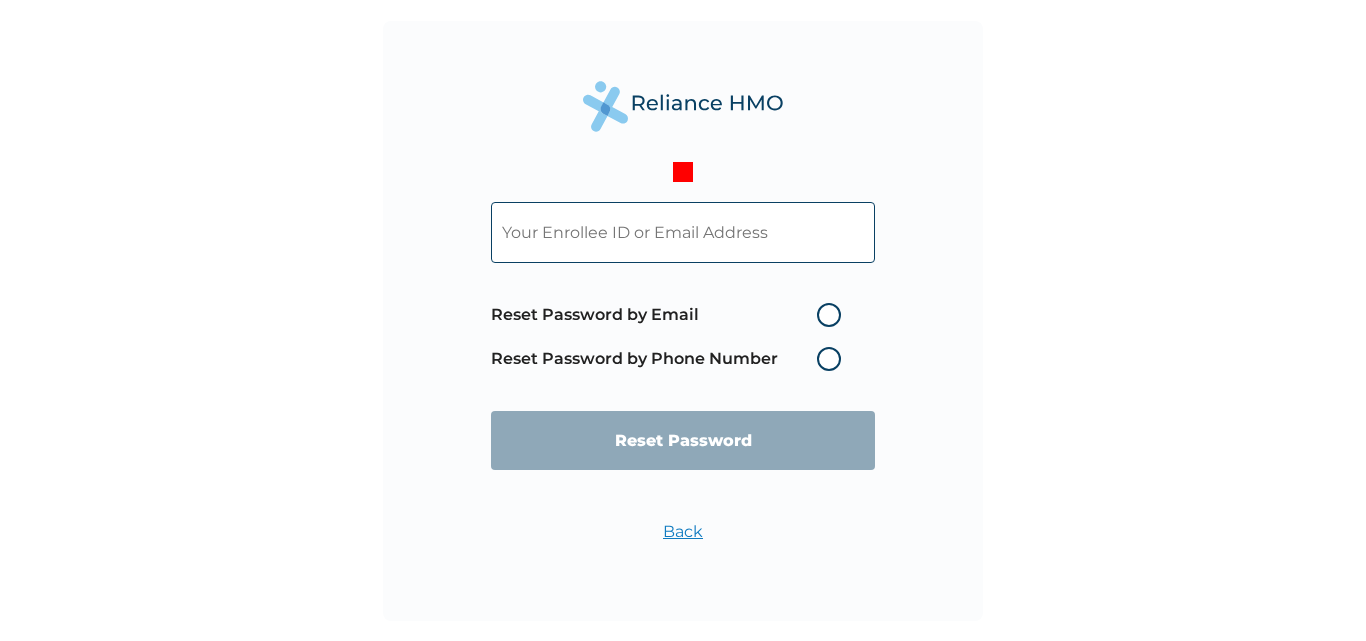 click at bounding box center [683, 172] 